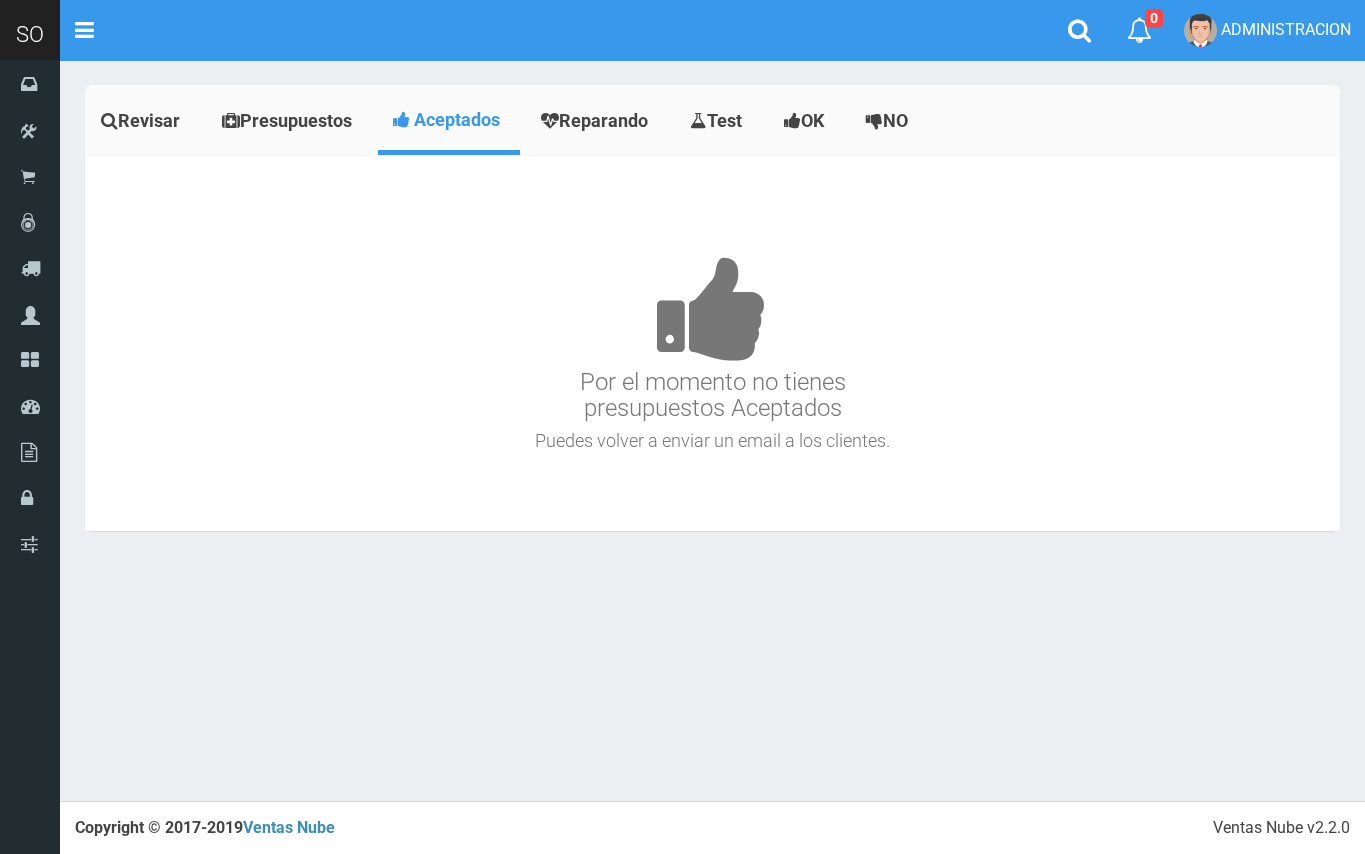 scroll, scrollTop: 0, scrollLeft: 0, axis: both 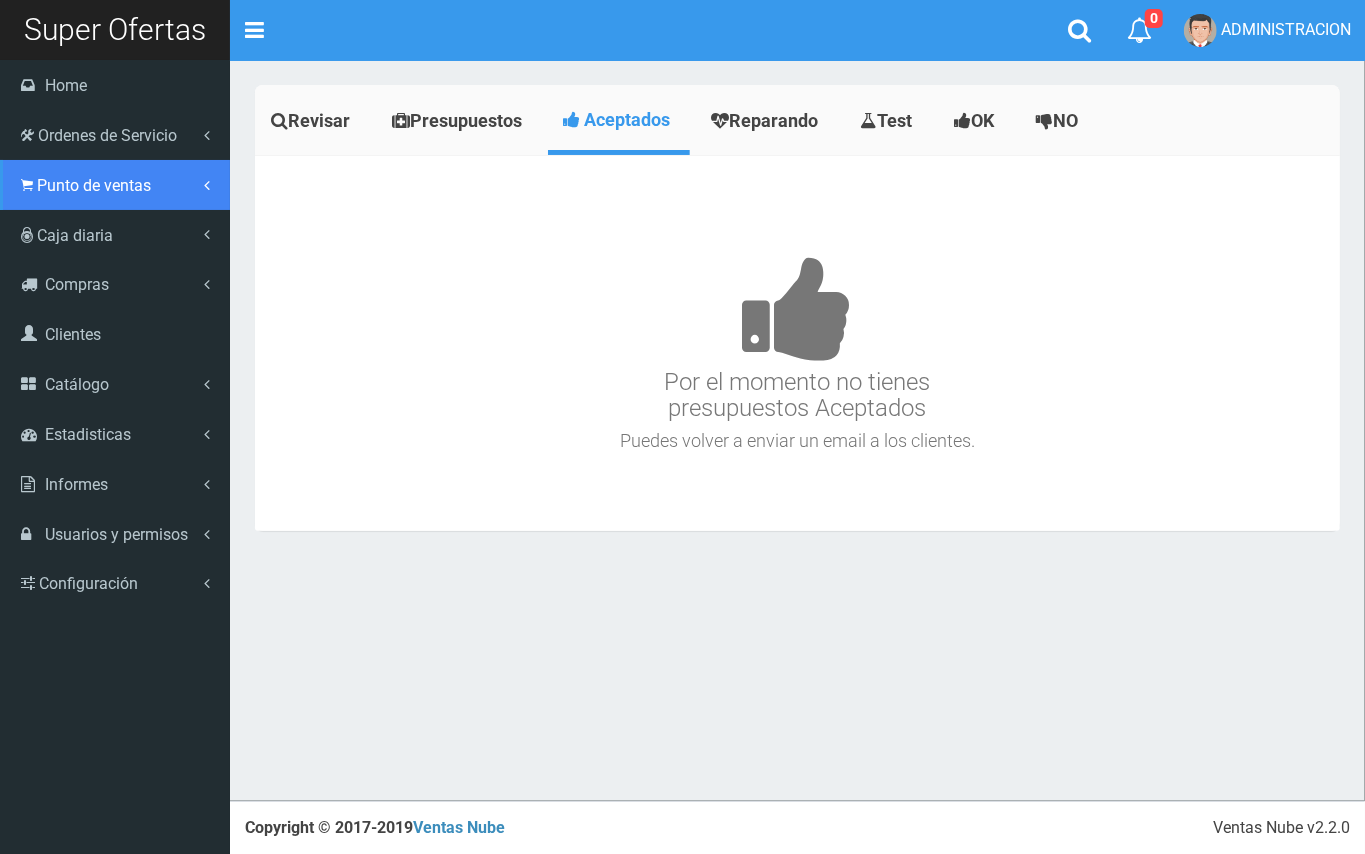 click on "Punto de ventas" at bounding box center [115, 185] 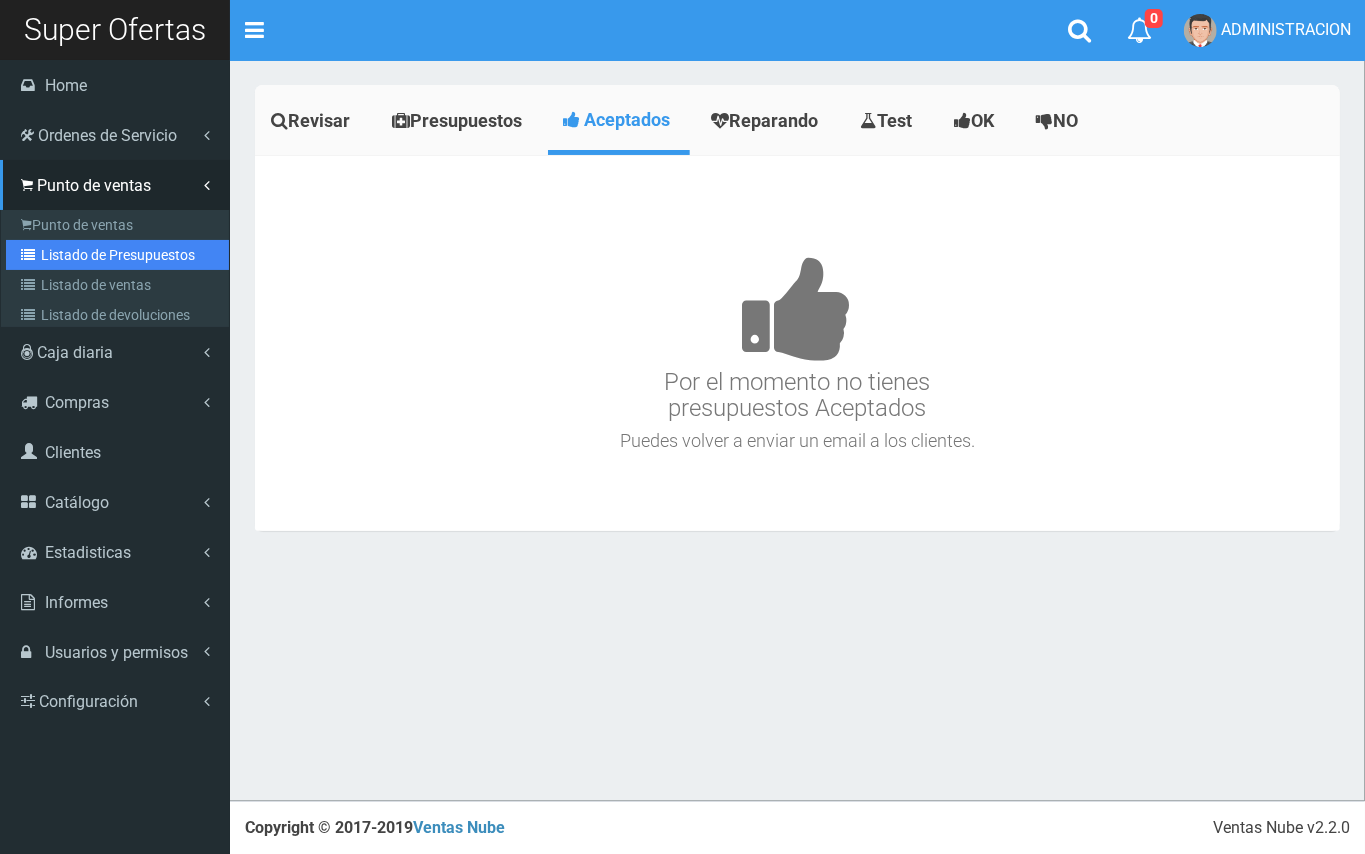 click on "Listado de Presupuestos" at bounding box center [117, 255] 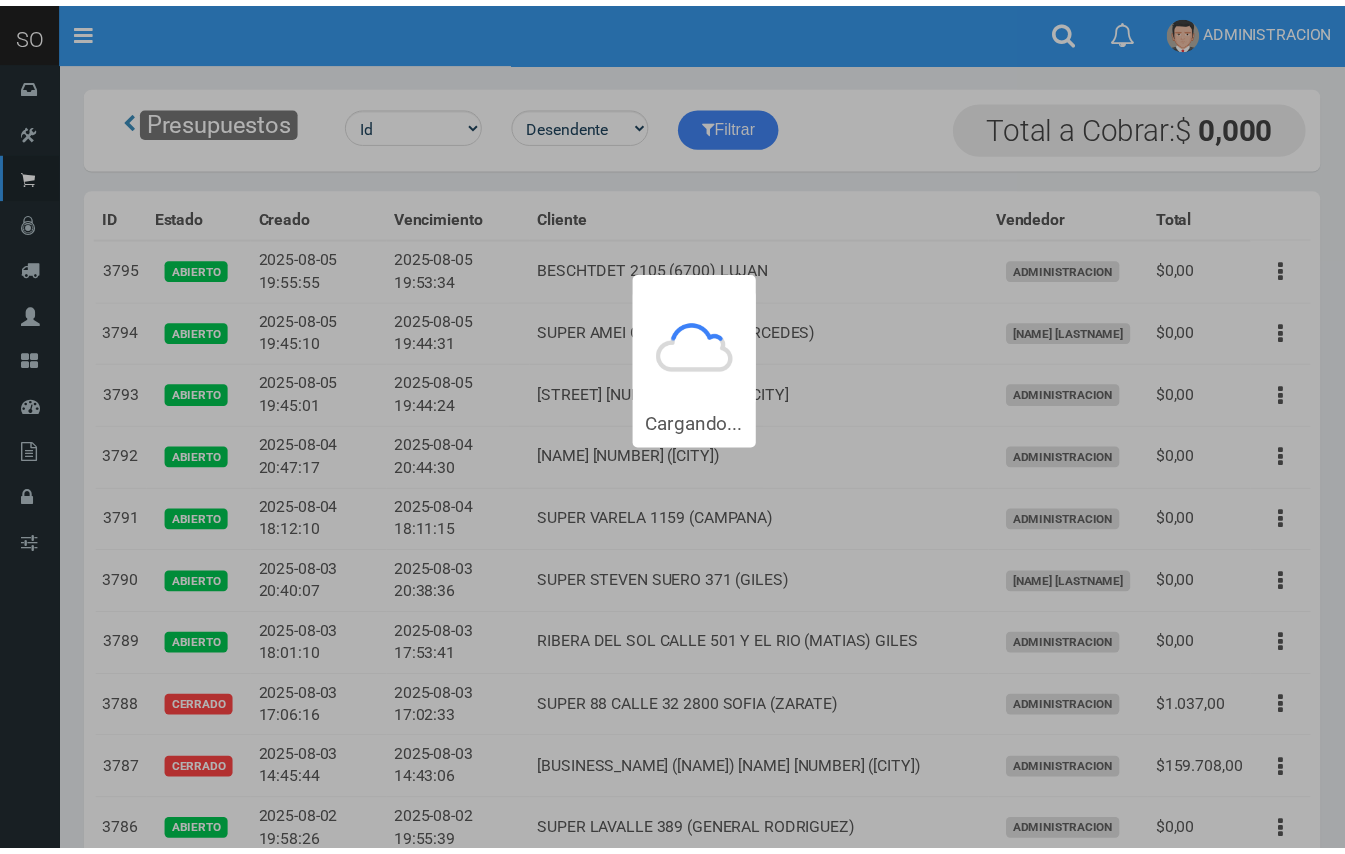 scroll, scrollTop: 0, scrollLeft: 0, axis: both 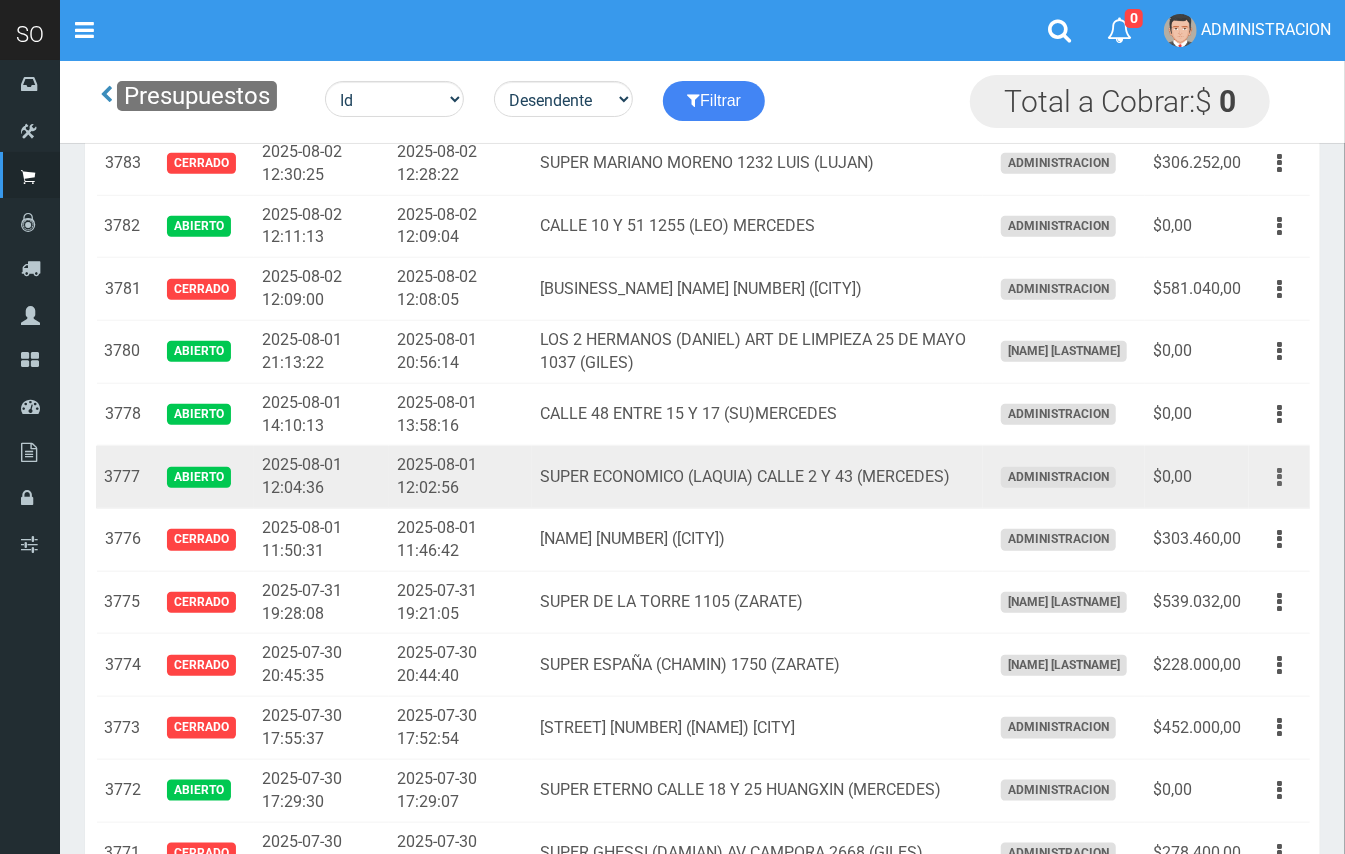 click at bounding box center (1279, 477) 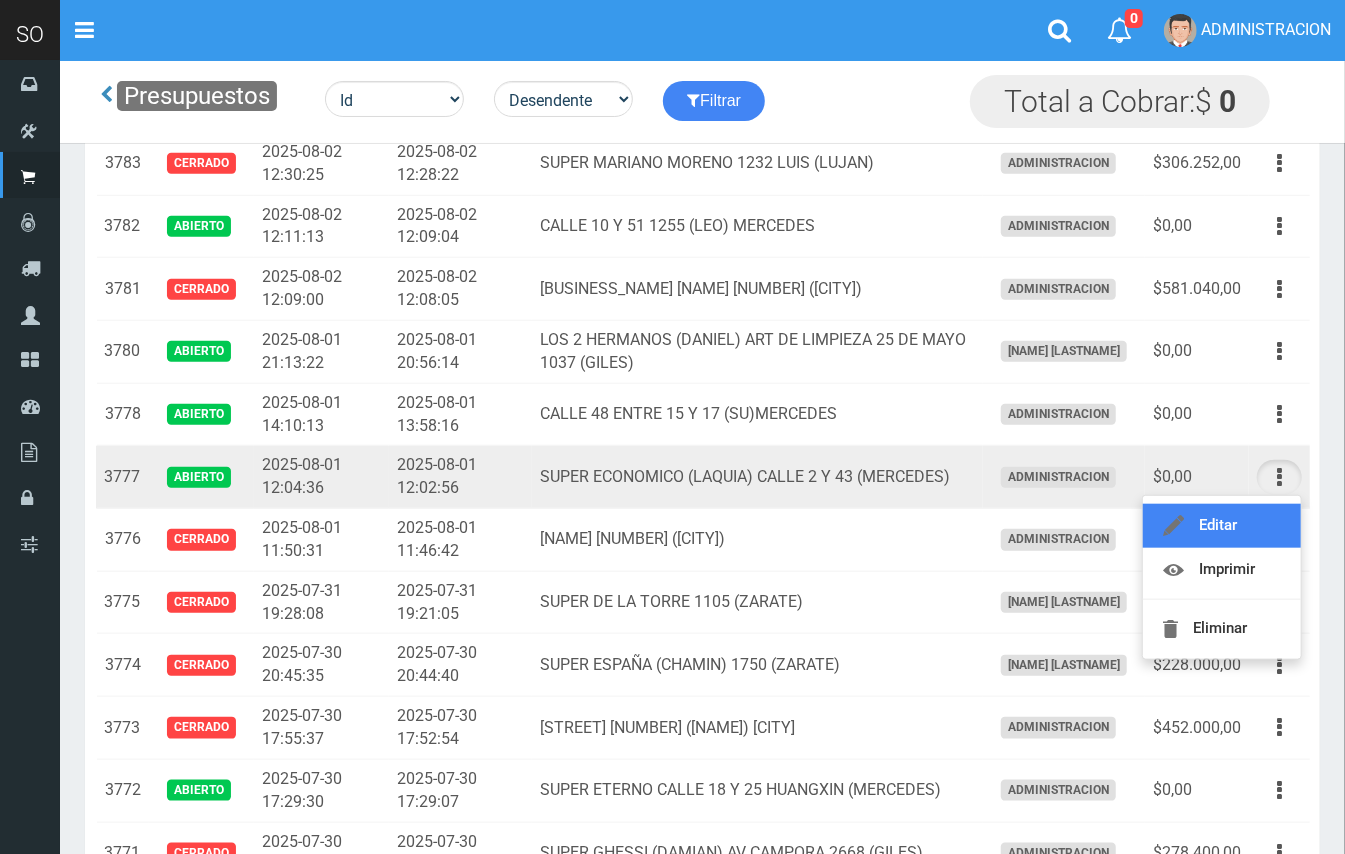 click on "Editar" at bounding box center [1222, 526] 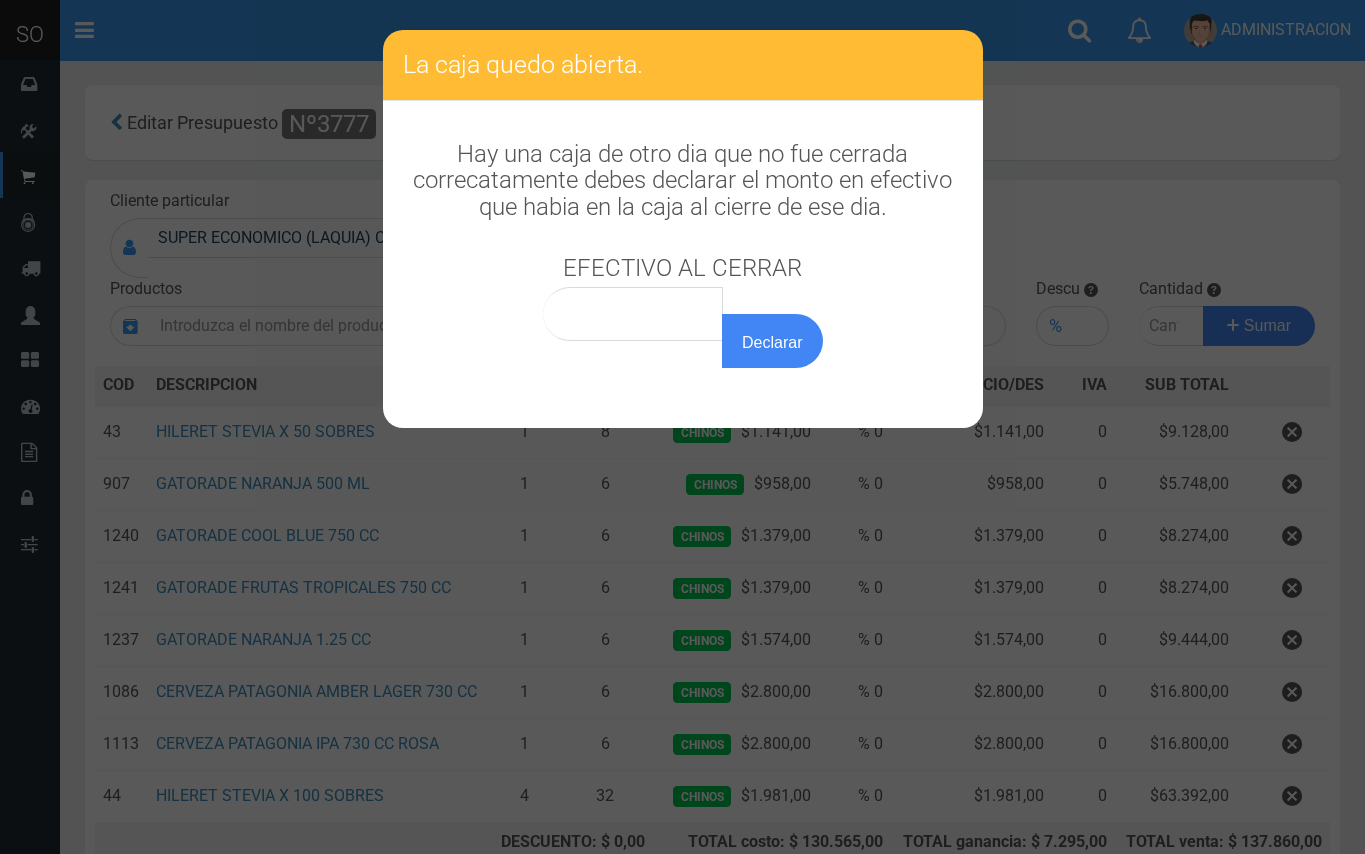 scroll, scrollTop: 0, scrollLeft: 0, axis: both 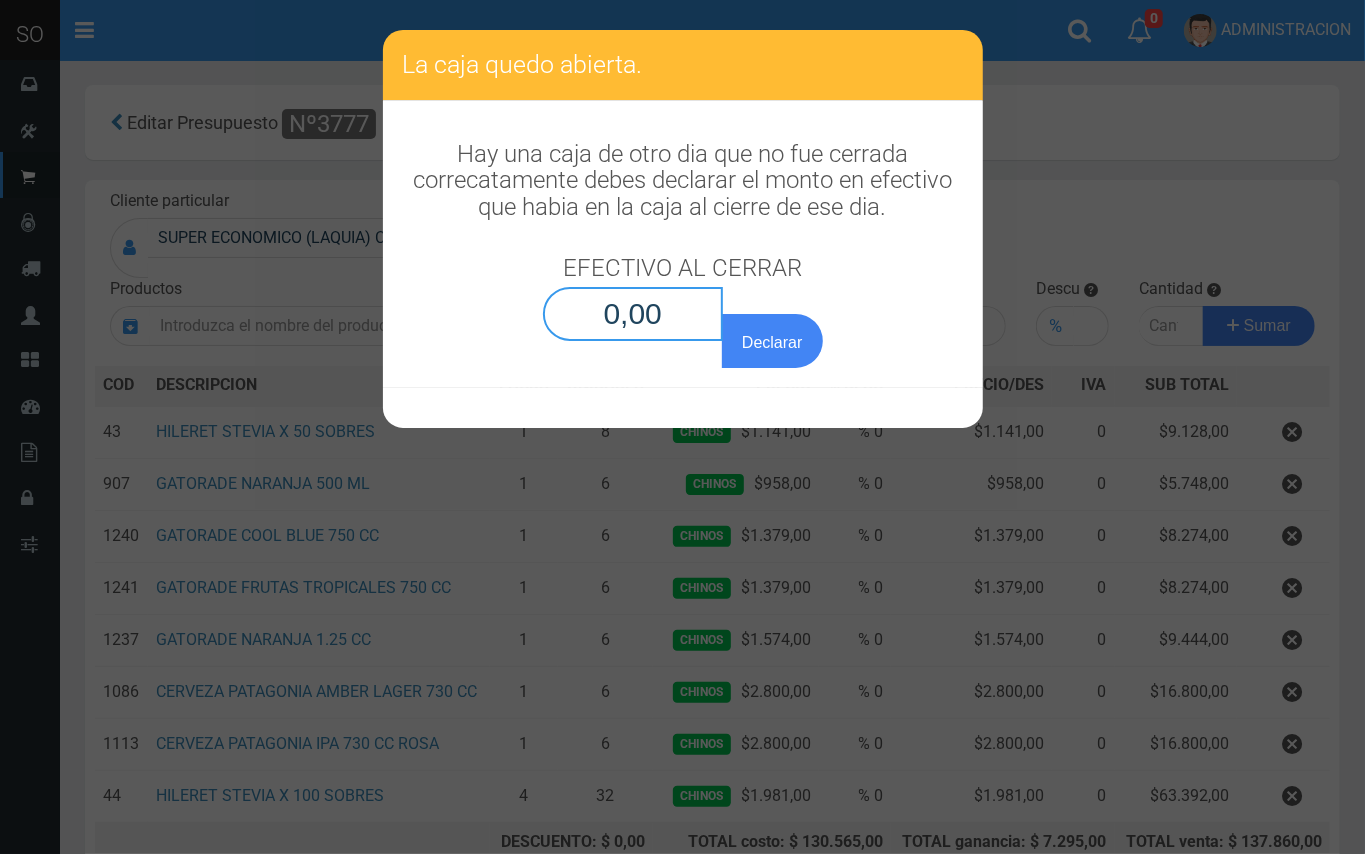 click on "0,00" at bounding box center [633, 314] 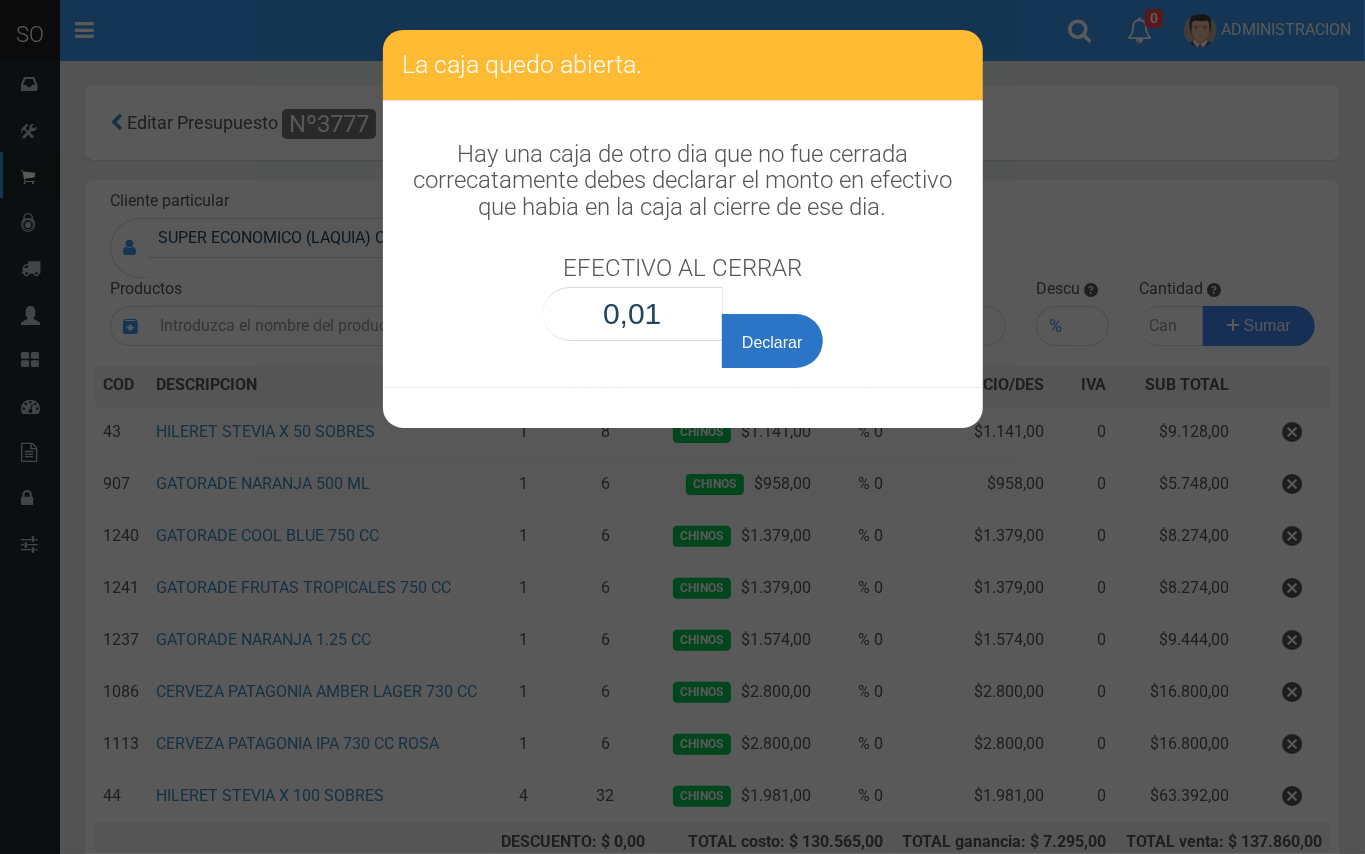 click on "Declarar" at bounding box center [772, 341] 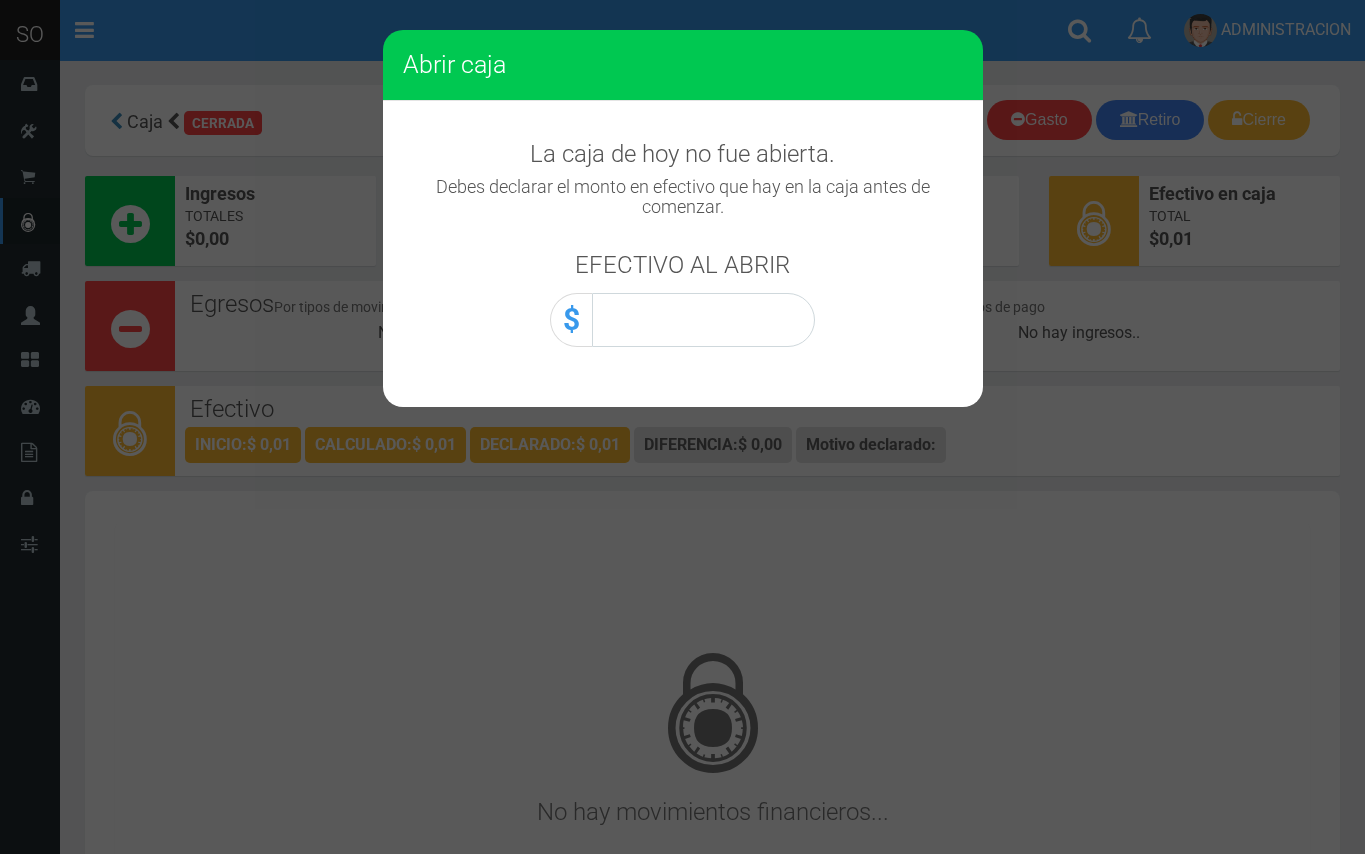 scroll, scrollTop: 0, scrollLeft: 0, axis: both 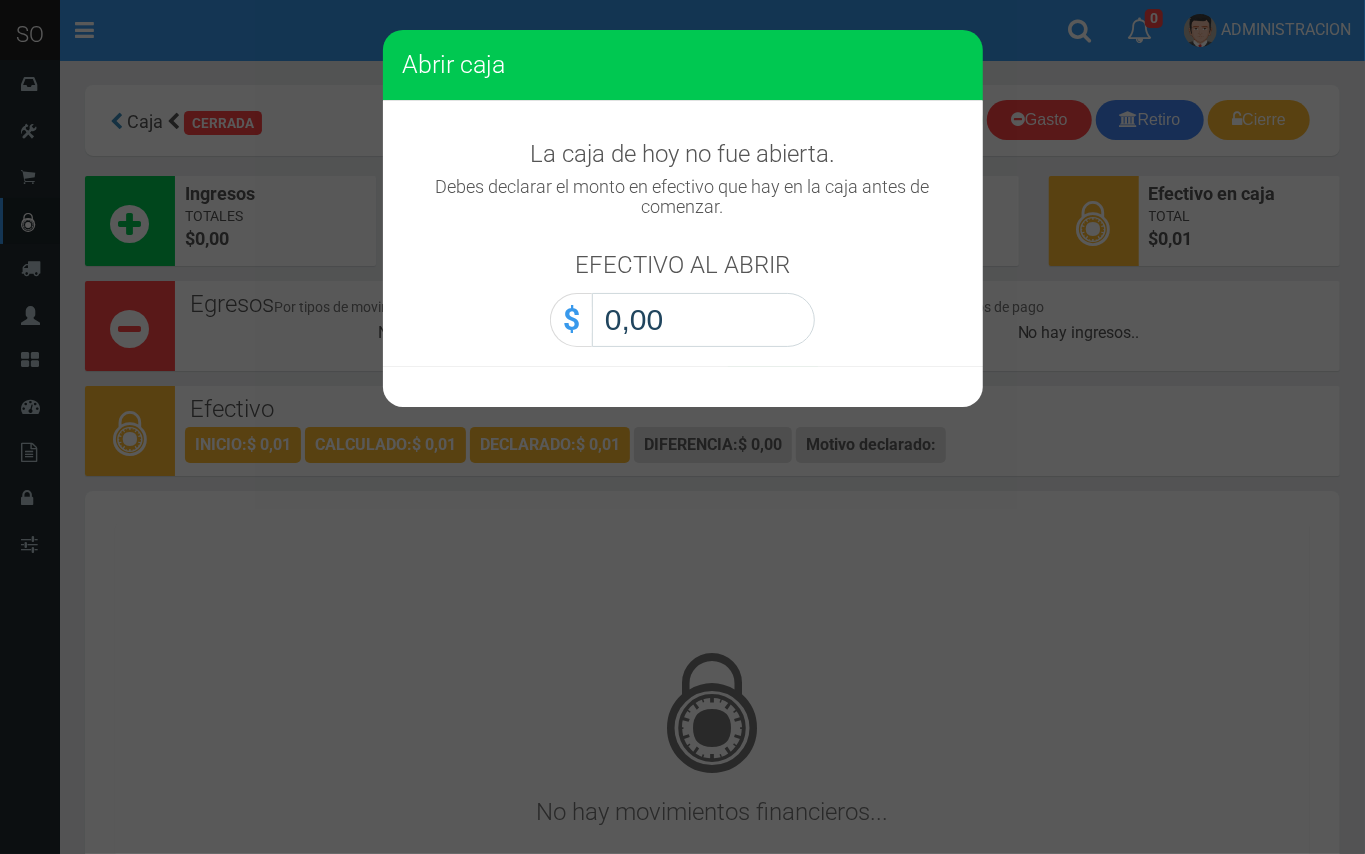 click on "0,00" at bounding box center (703, 320) 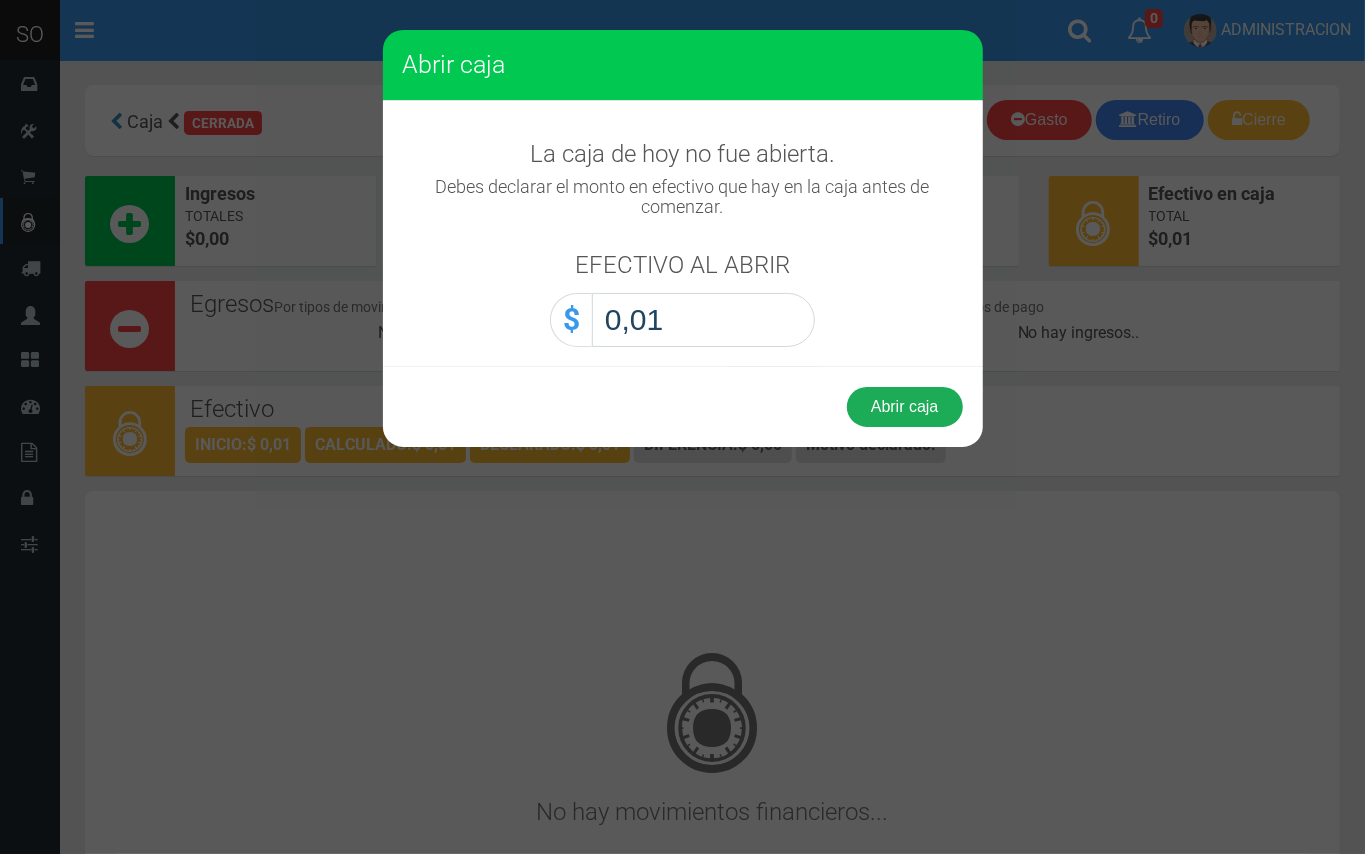 click on "Abrir caja" at bounding box center [905, 407] 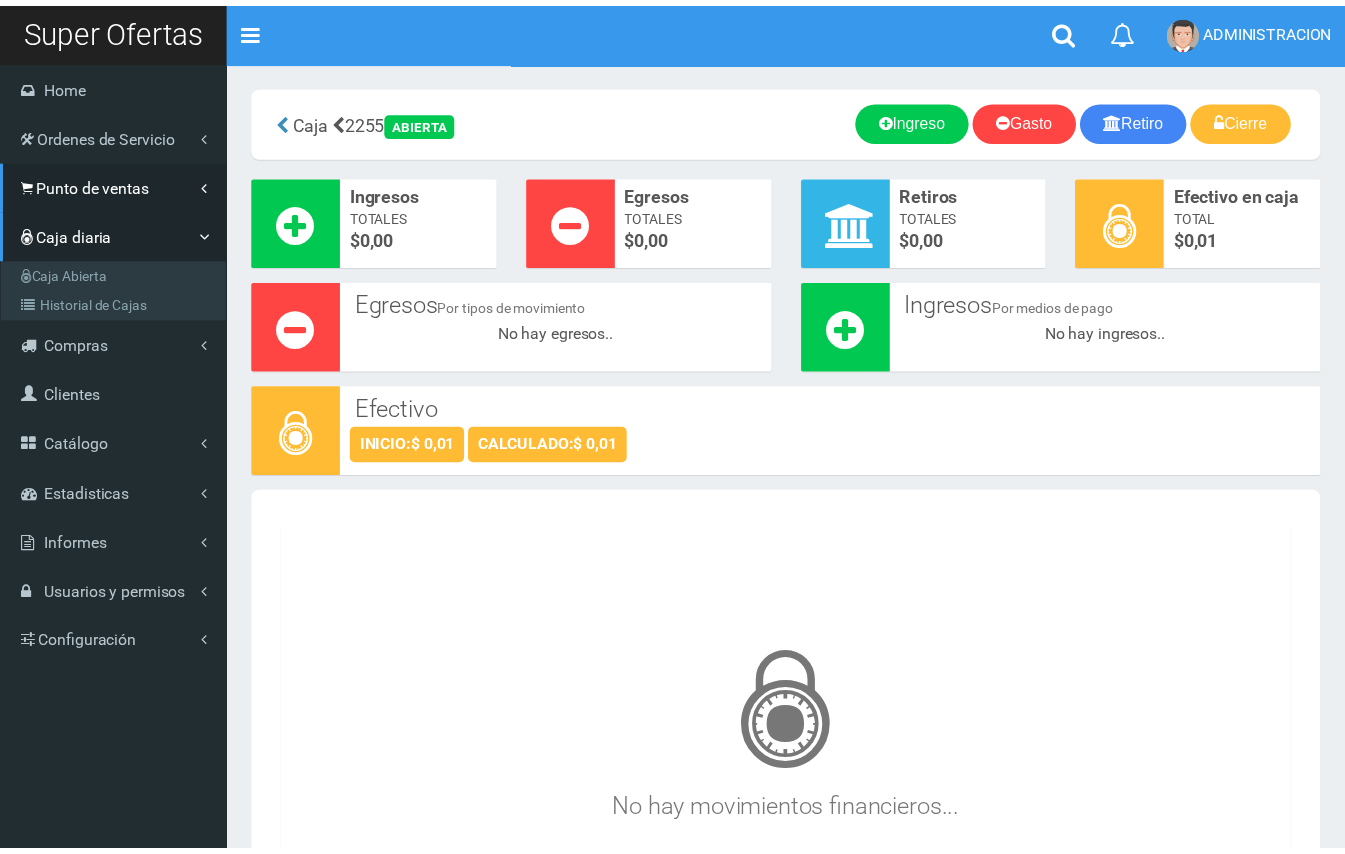 scroll, scrollTop: 0, scrollLeft: 0, axis: both 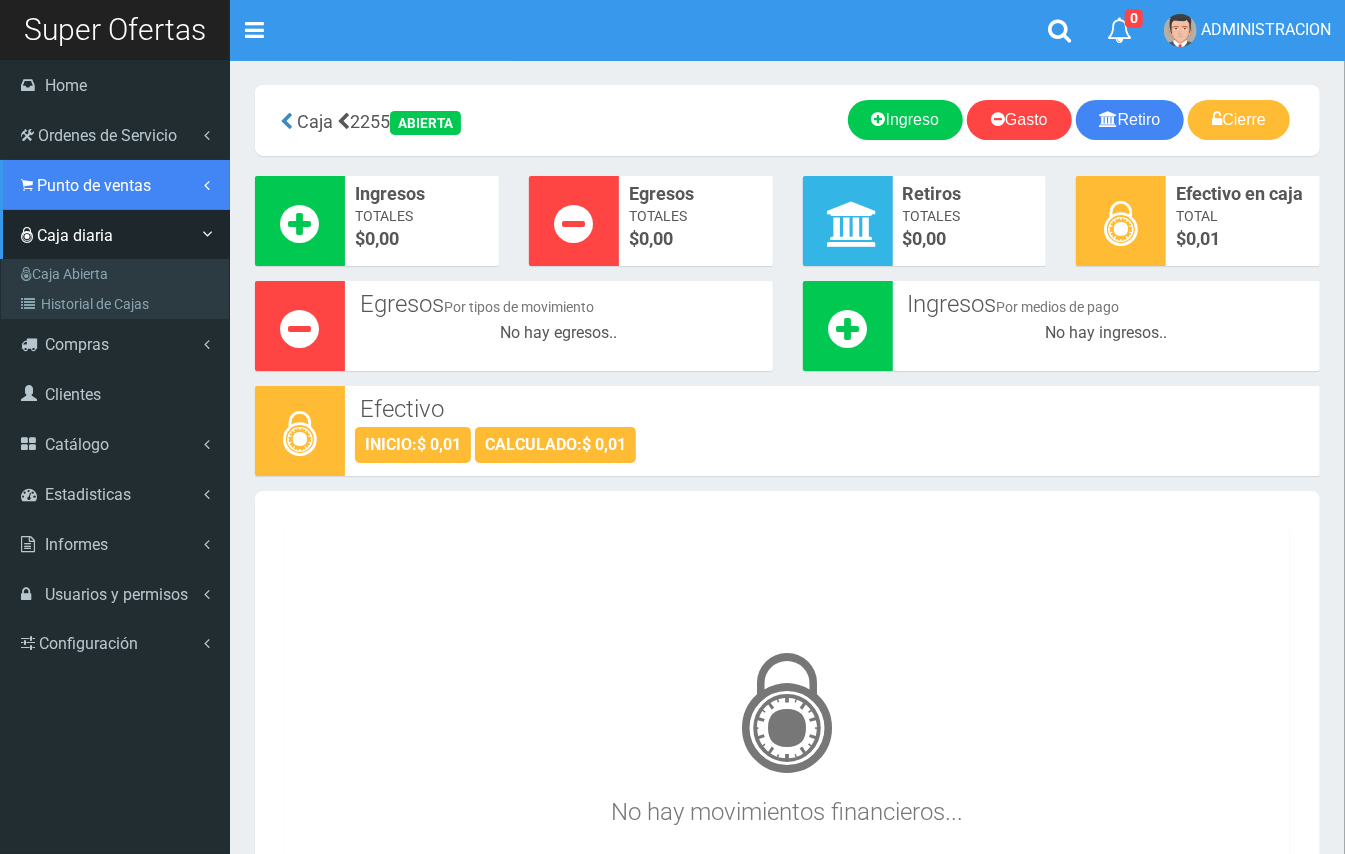 click on "Punto de ventas" at bounding box center [115, 185] 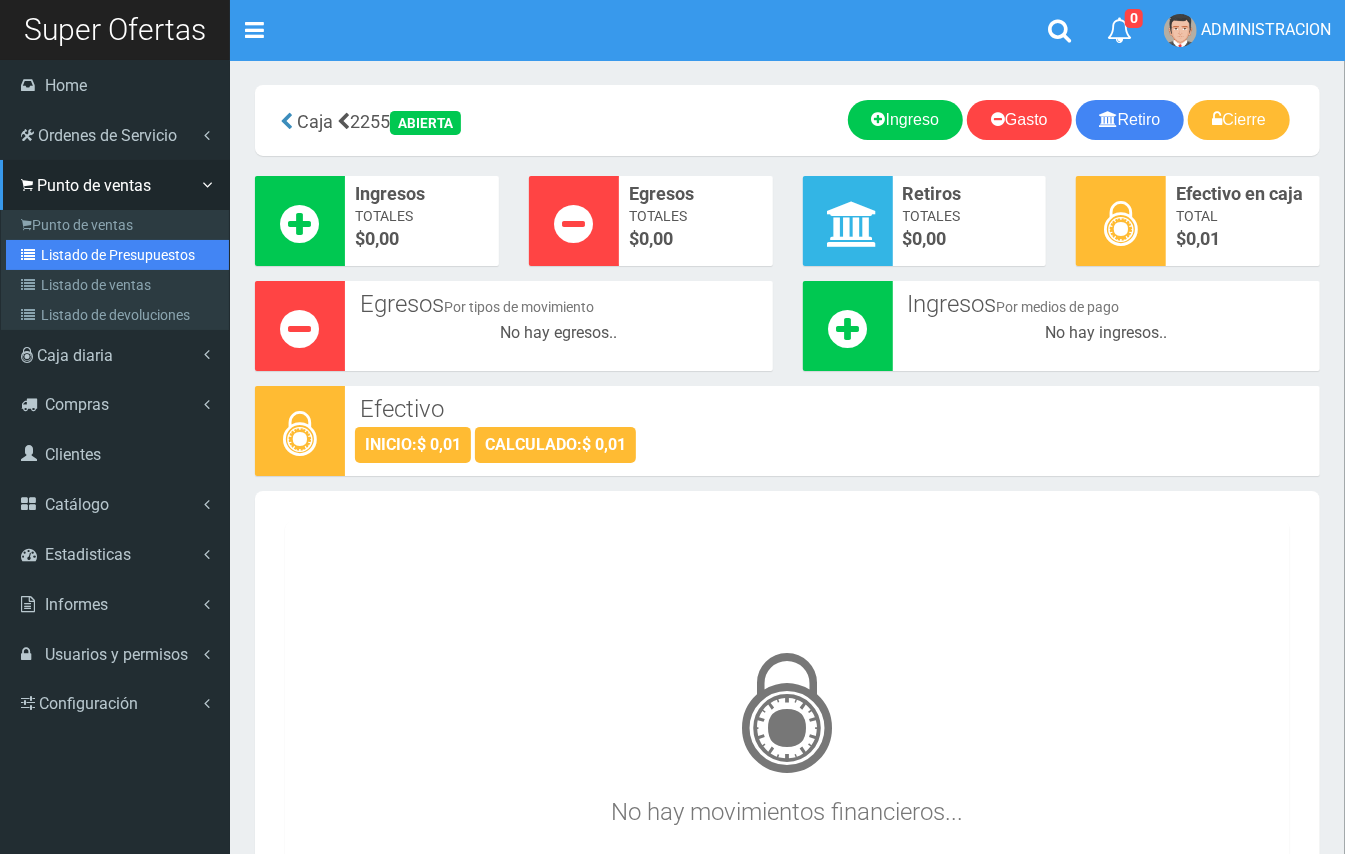 click on "Listado de Presupuestos" at bounding box center [117, 255] 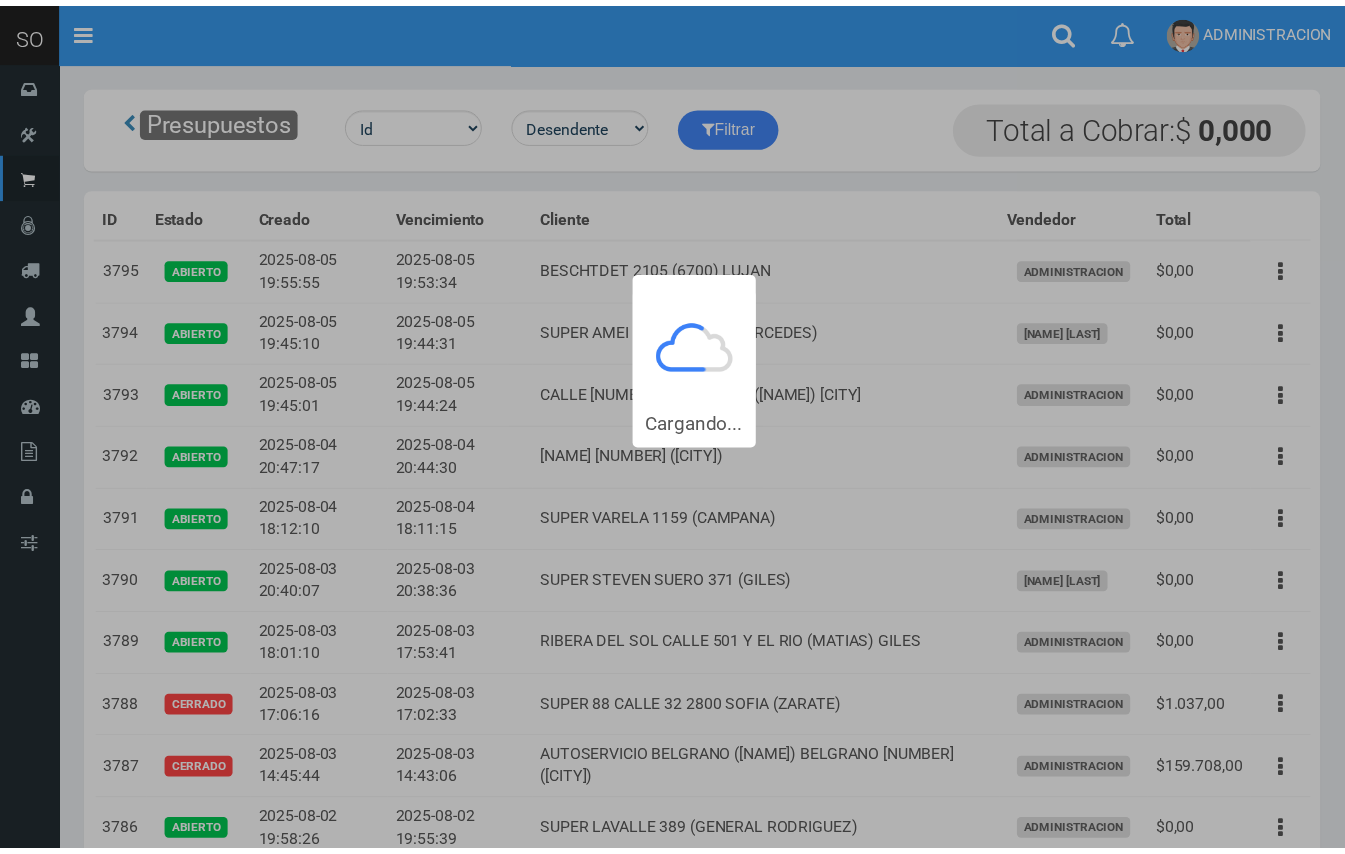 scroll, scrollTop: 0, scrollLeft: 0, axis: both 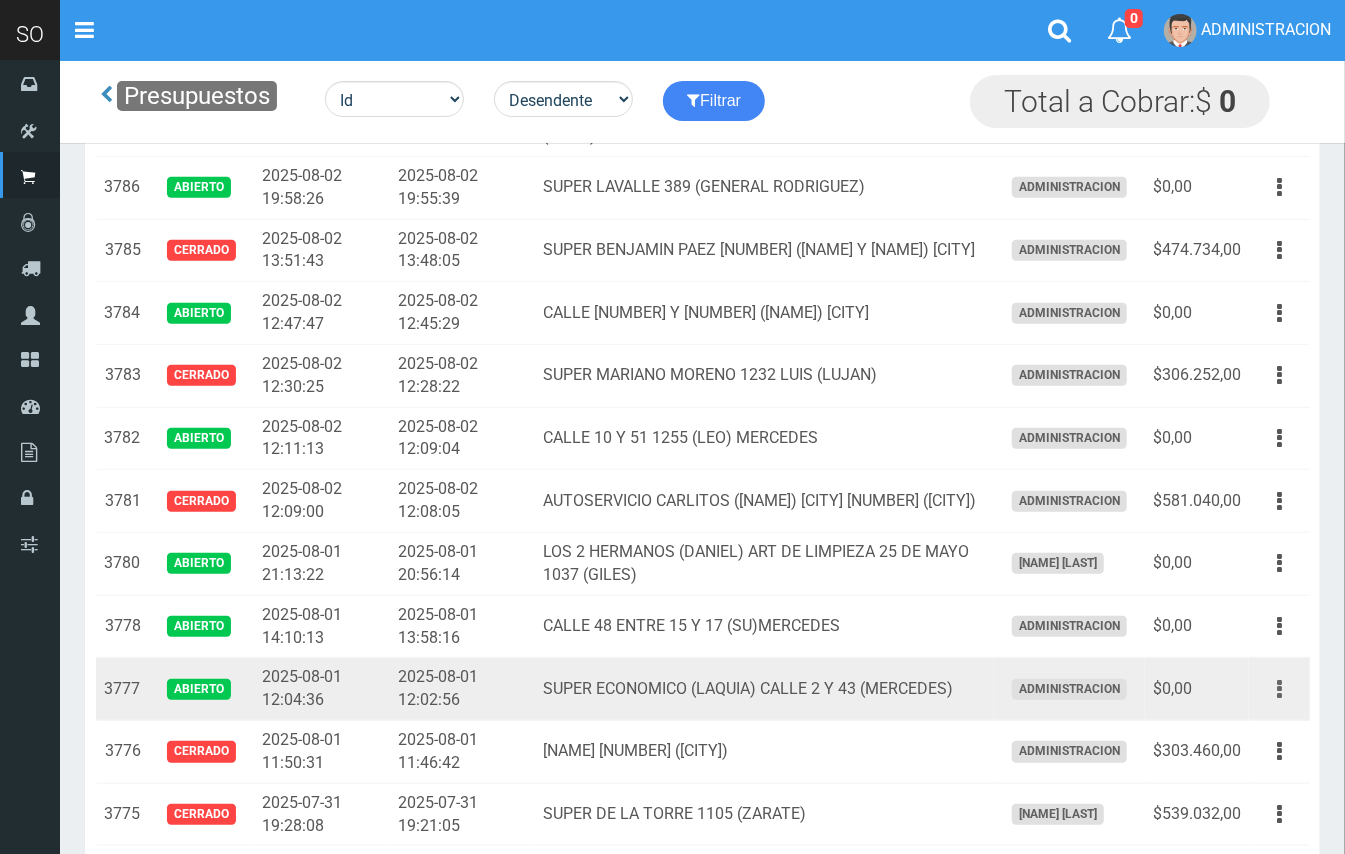 click at bounding box center [1279, 689] 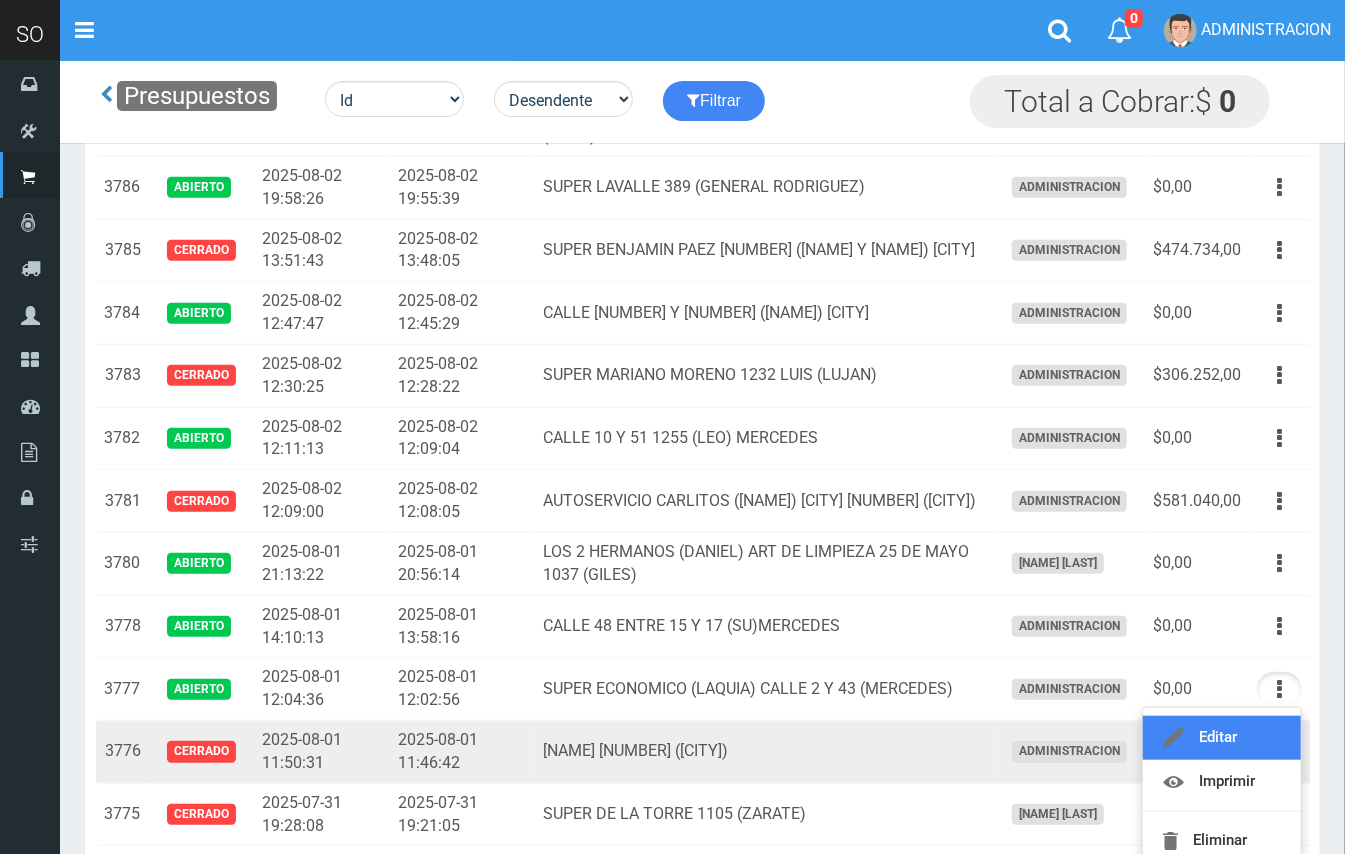 click on "Editar" at bounding box center [1222, 738] 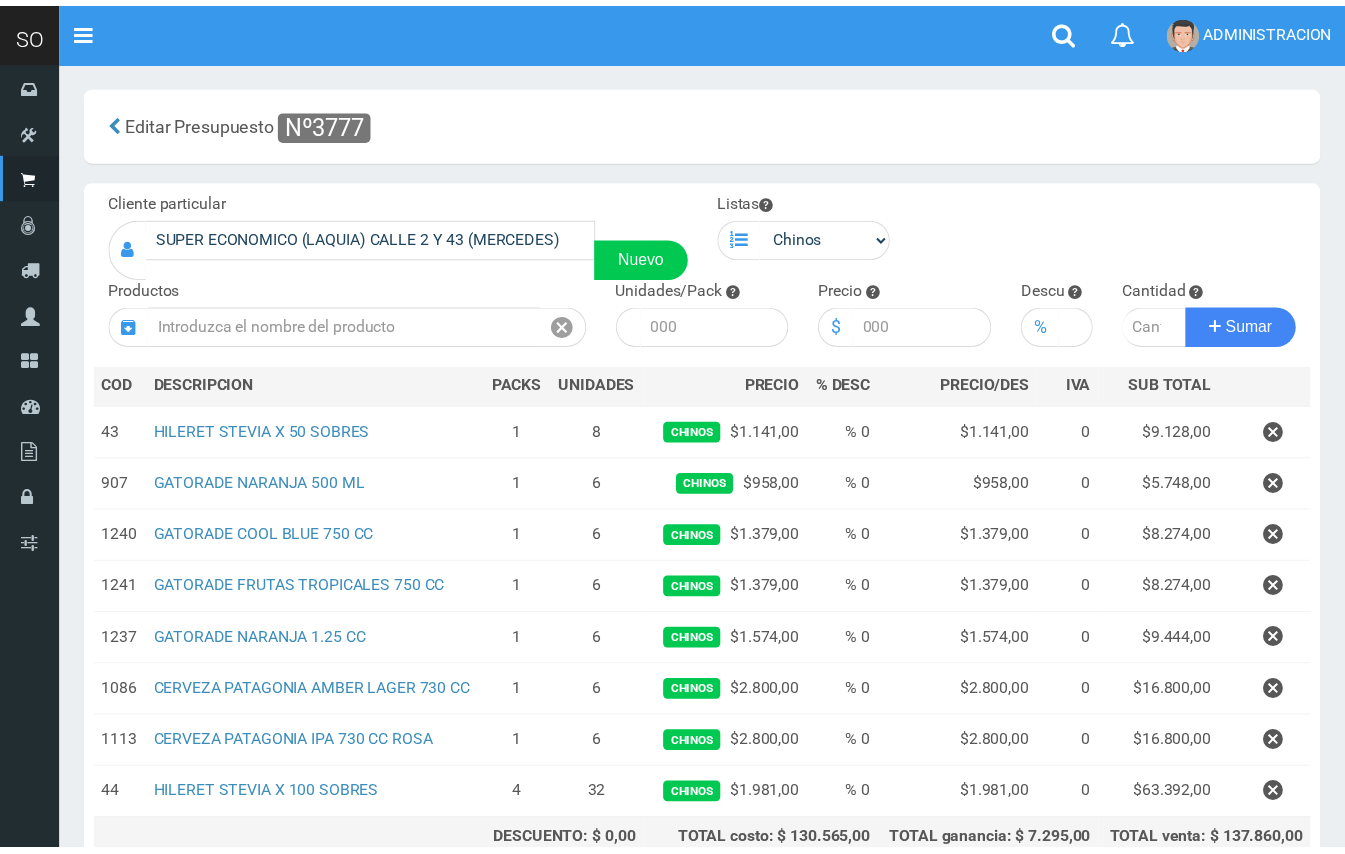 scroll, scrollTop: 0, scrollLeft: 0, axis: both 